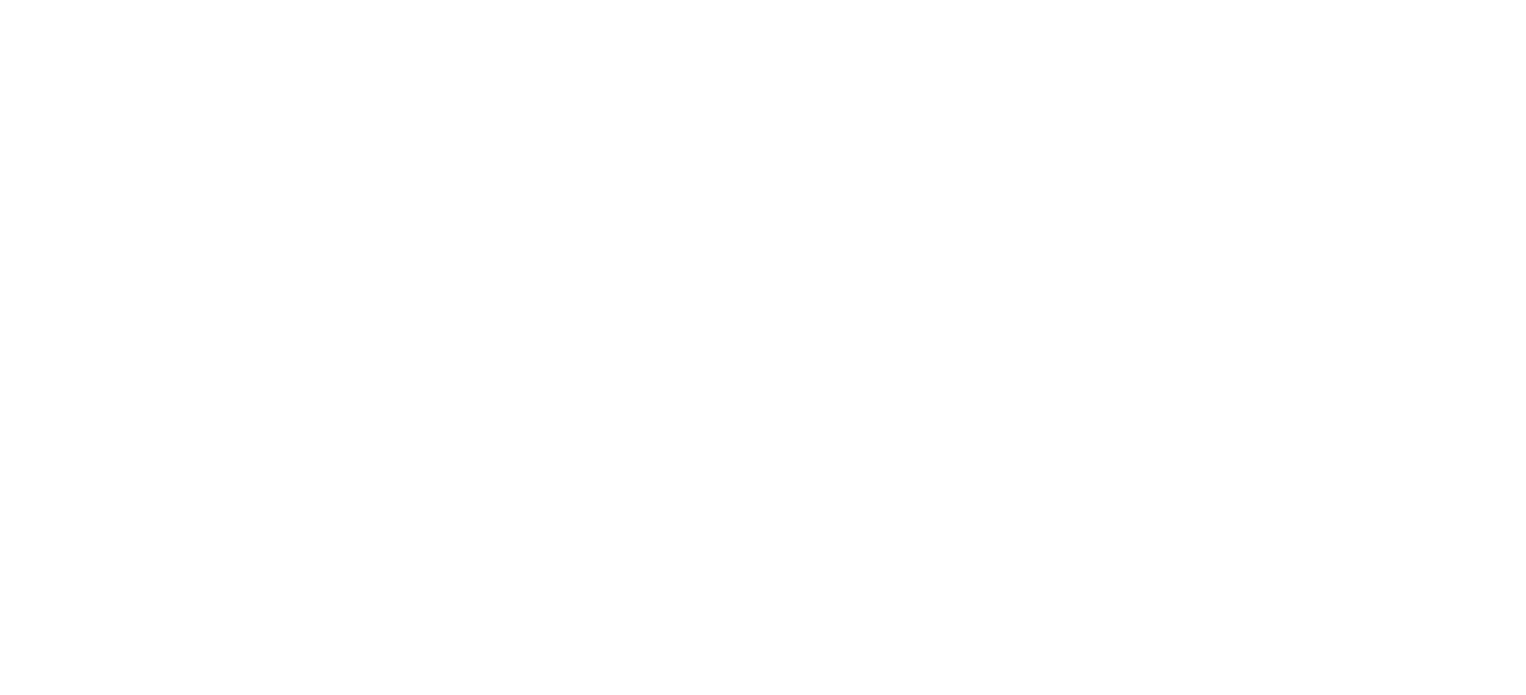 scroll, scrollTop: 0, scrollLeft: 0, axis: both 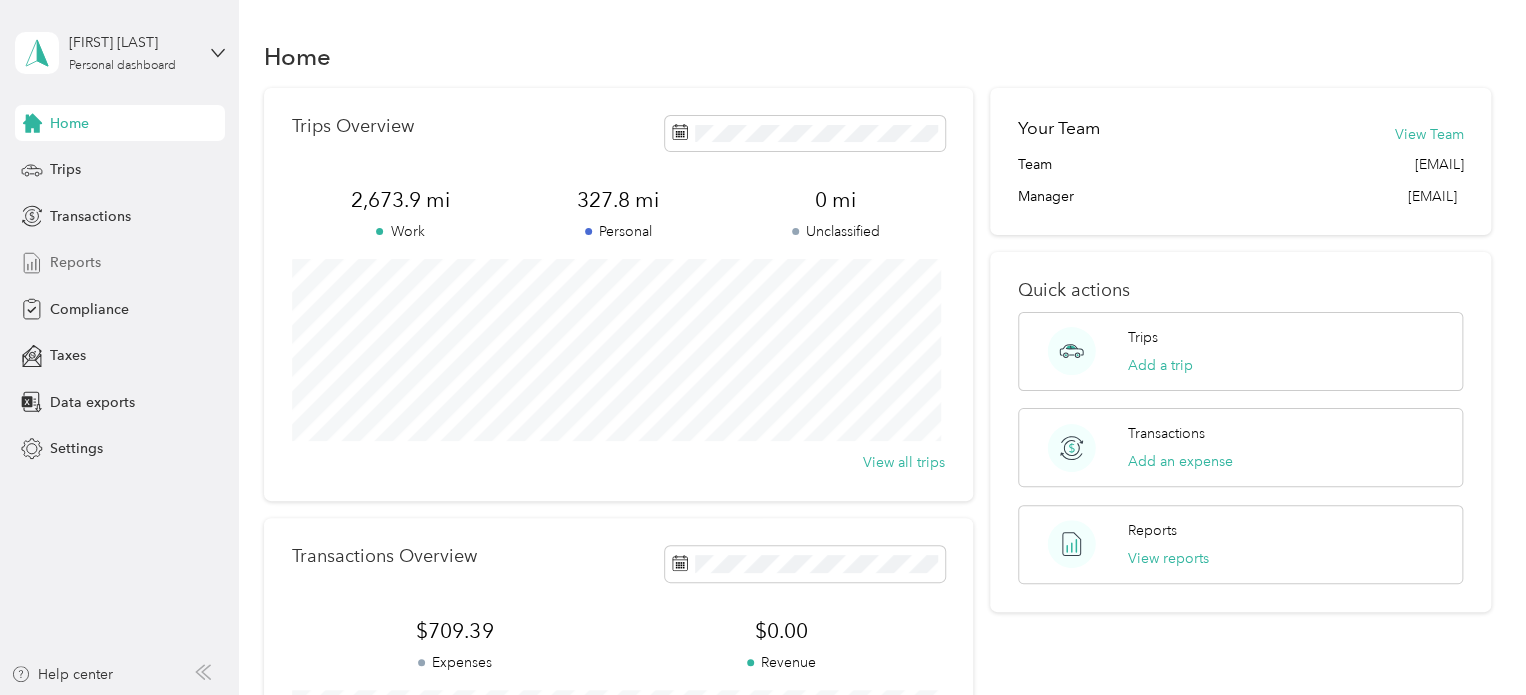 click on "Reports" at bounding box center (75, 262) 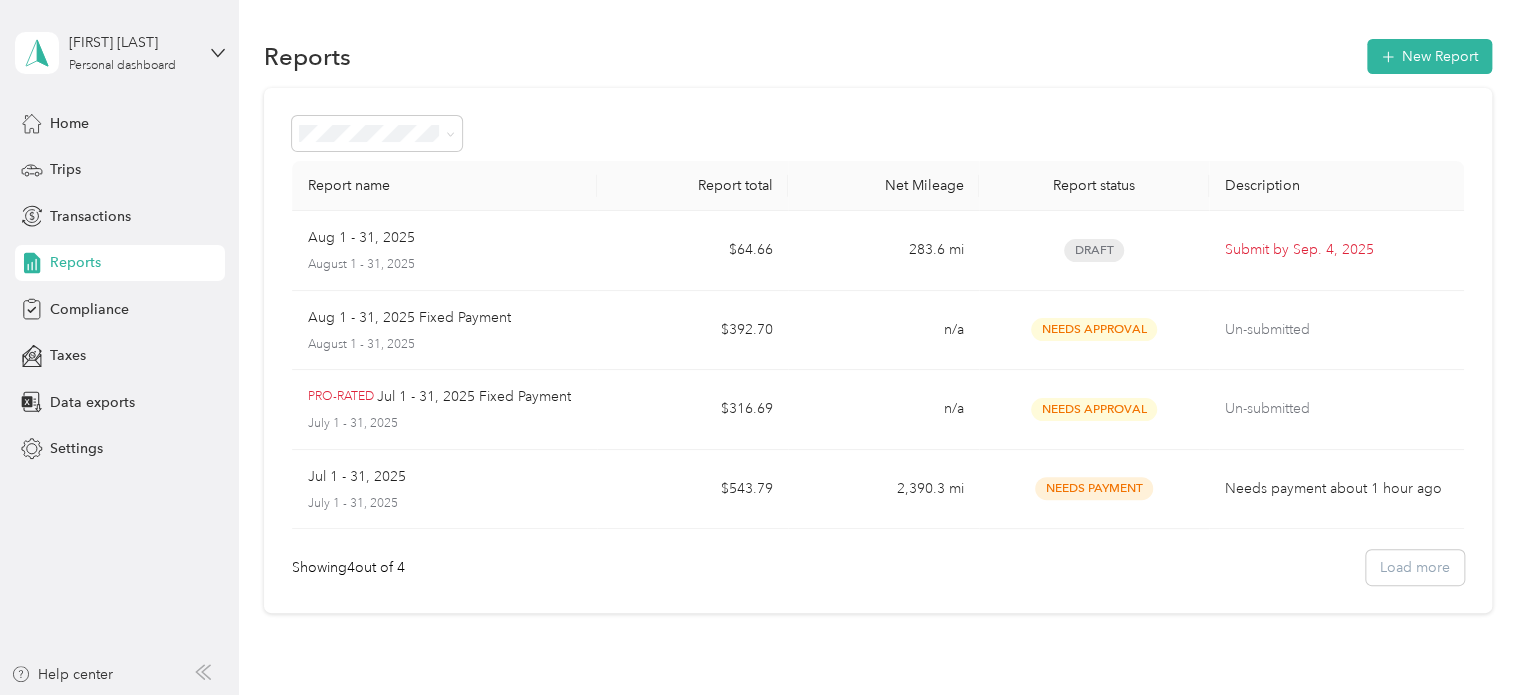 click on "Reports New Report Report name Report total Net Mileage Report status Description           [DATE] [DATE] $[PRICE] [MILES] Draft Submit  by   [DATE] [DATE] Fixed Payment [DATE] $[PRICE] n/a Needs Approval Un-submitted PRO-RATED [DATE] Fixed Payment [DATE] $[PRICE] n/a Needs Approval Un-submitted [DATE] [DATE] $[PRICE] [MILES] Needs Payment Needs payment about [TIME] ago Showing  4  out of   4 Load more" at bounding box center (877, 361) 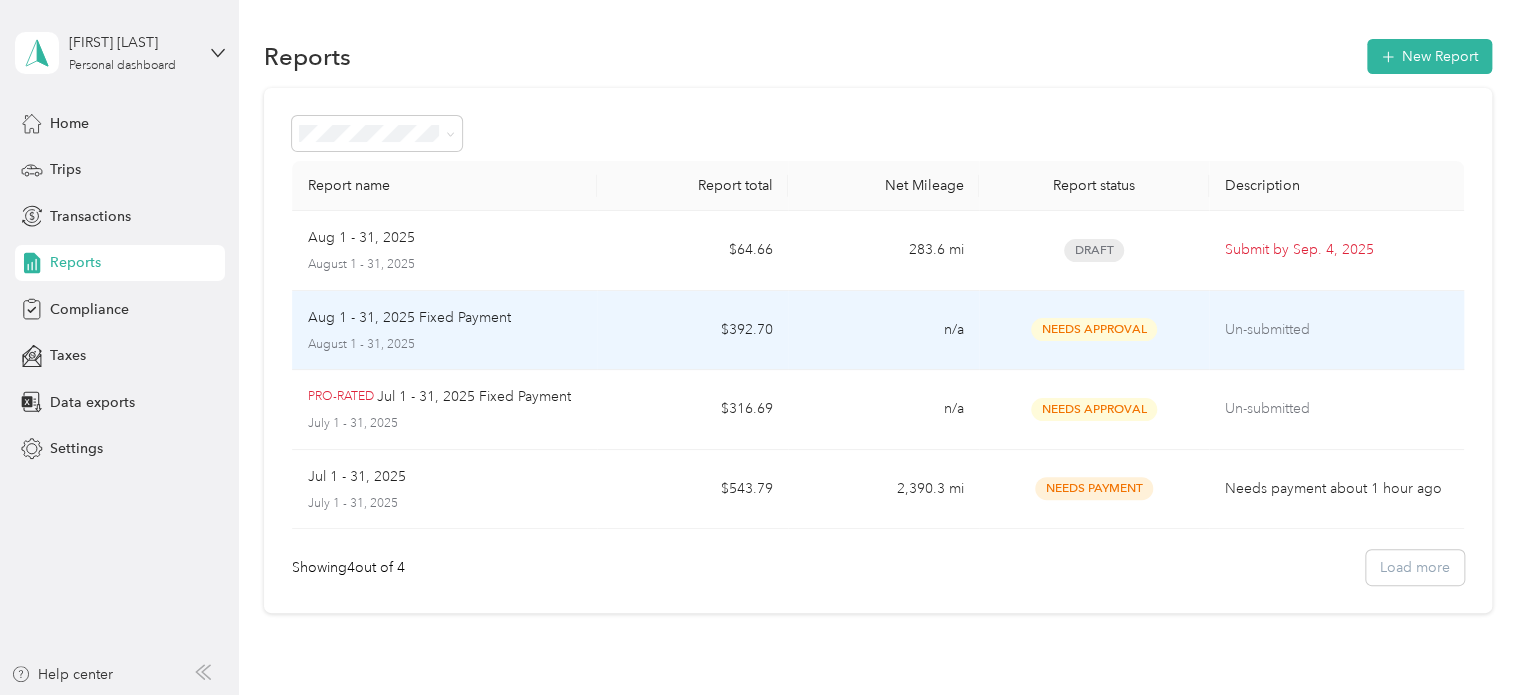 click on "n/a" at bounding box center (883, 331) 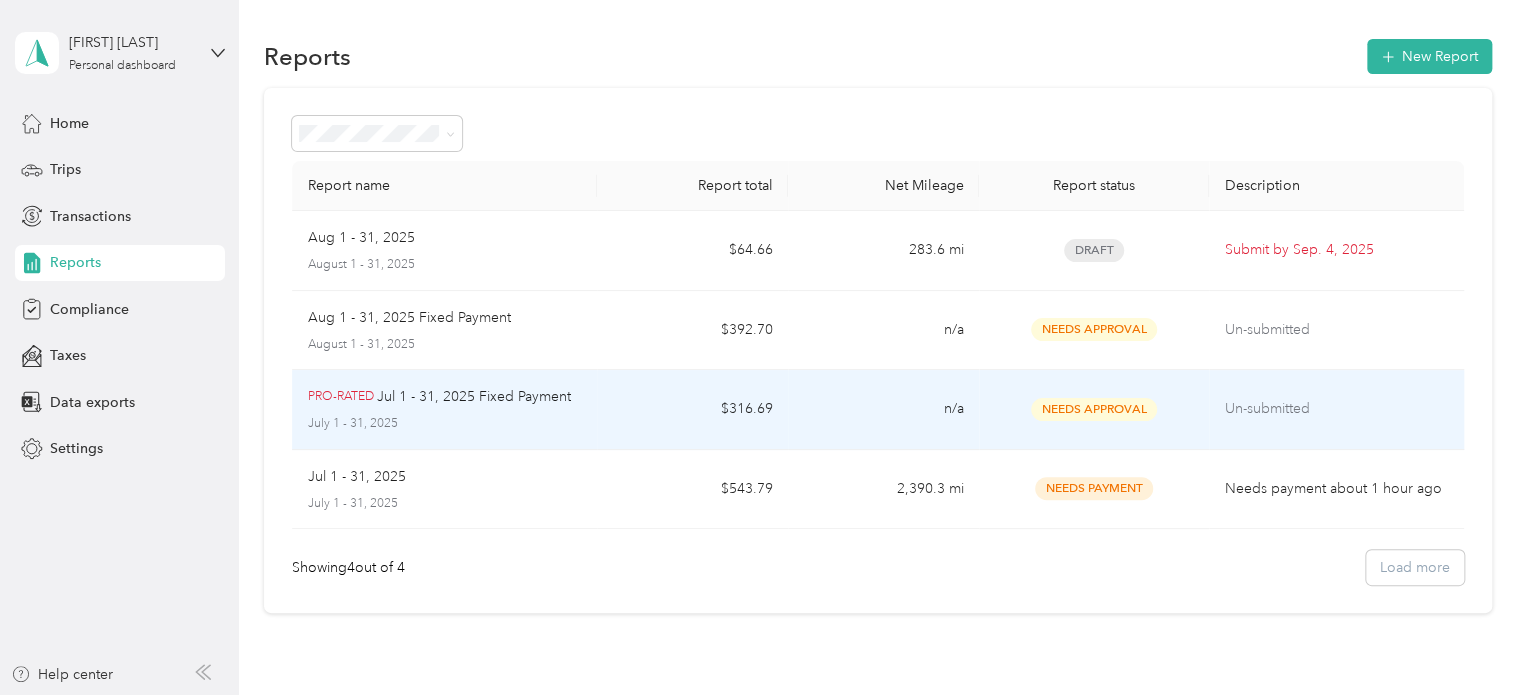 click on "Un-submitted" at bounding box center [1336, 409] 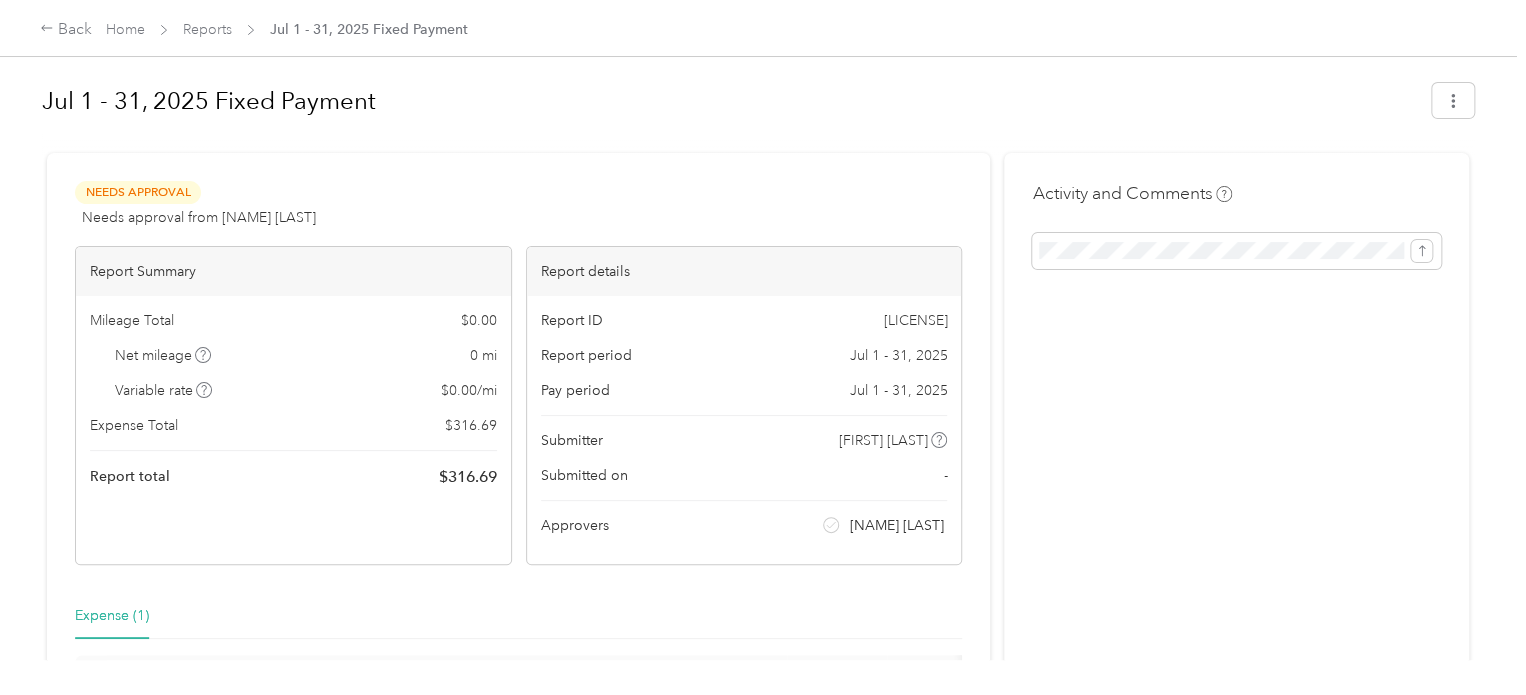 click 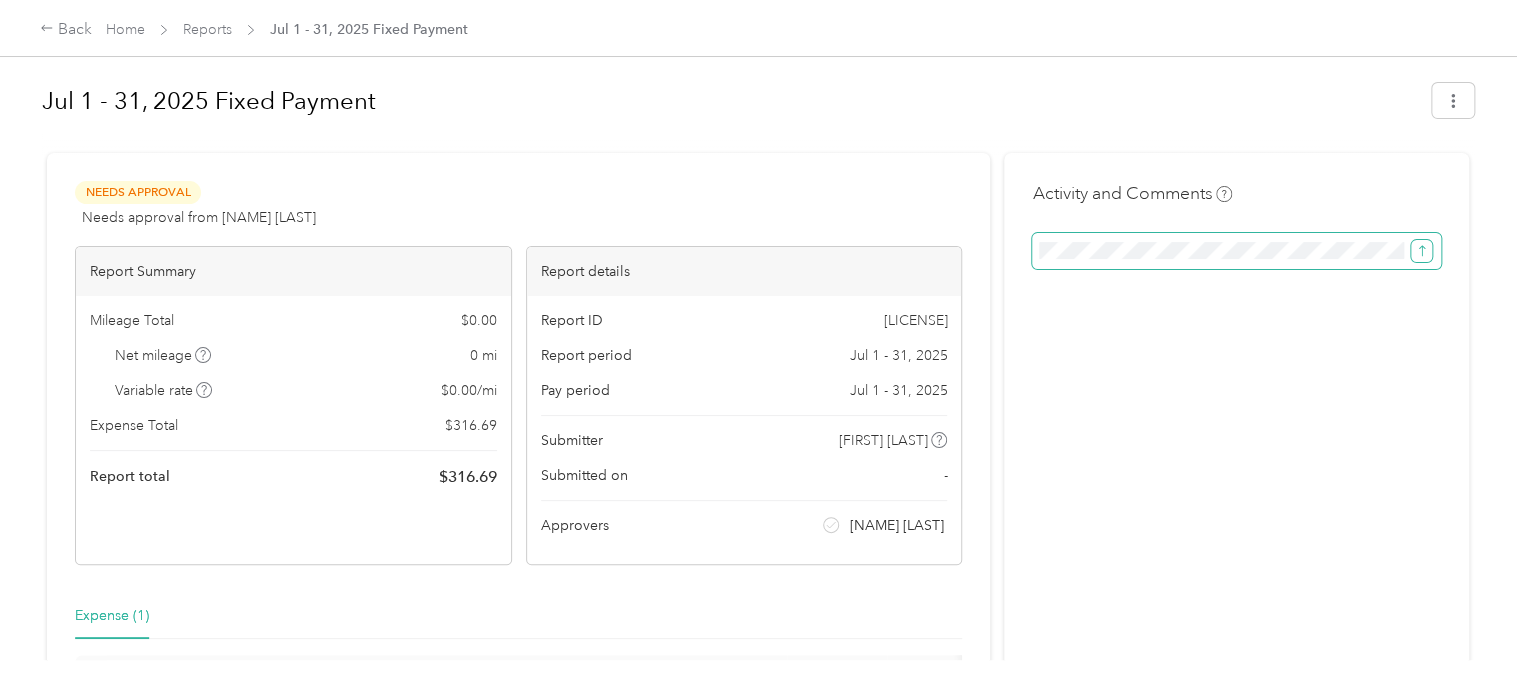 click 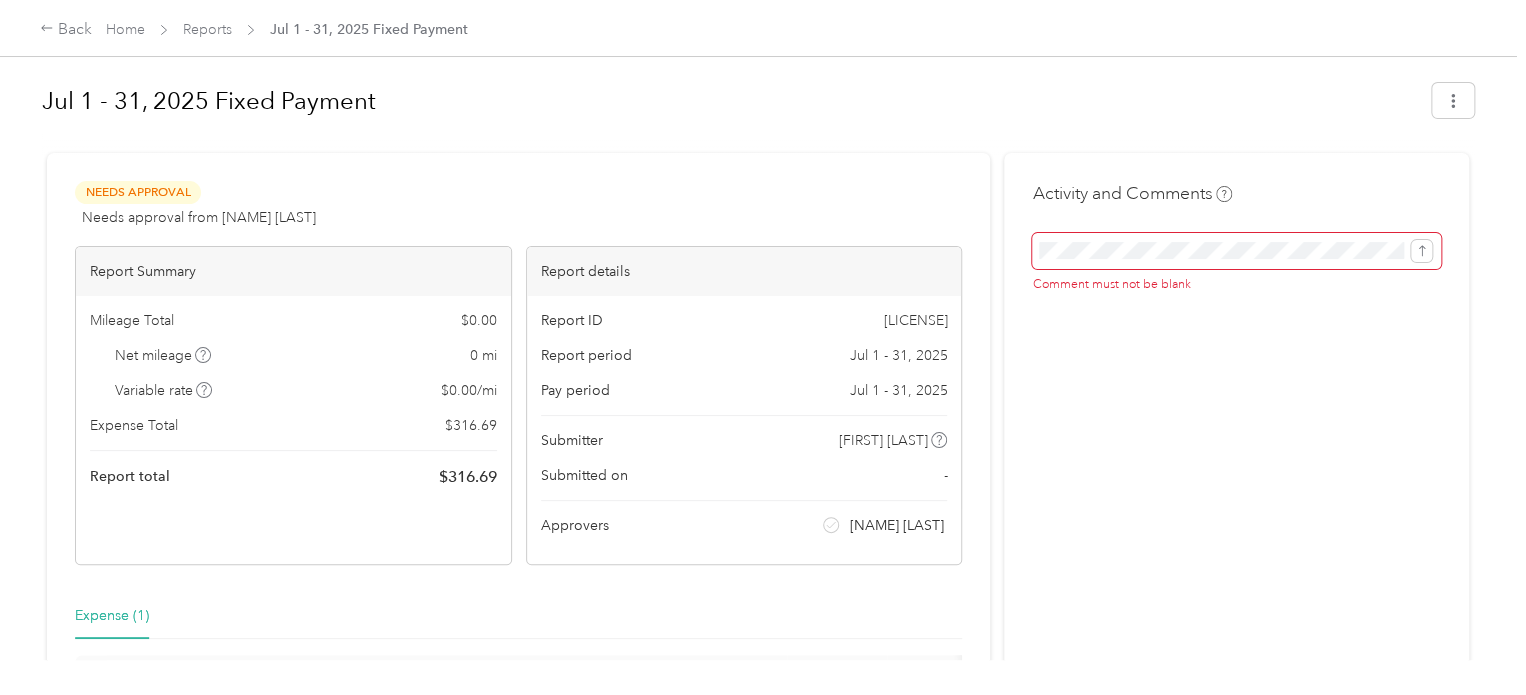 click on "Jul 1 - 31, 2025 Fixed Payment" at bounding box center [730, 101] 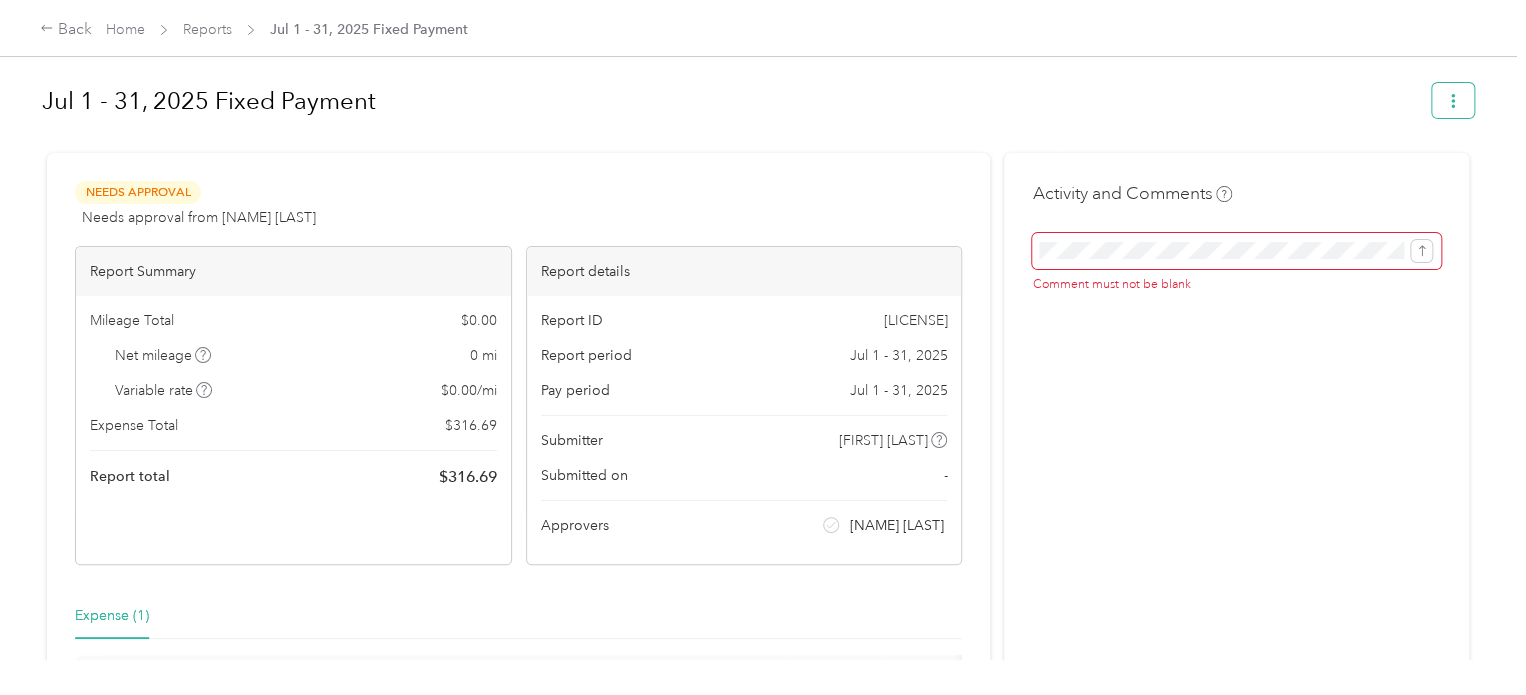 click at bounding box center [1453, 100] 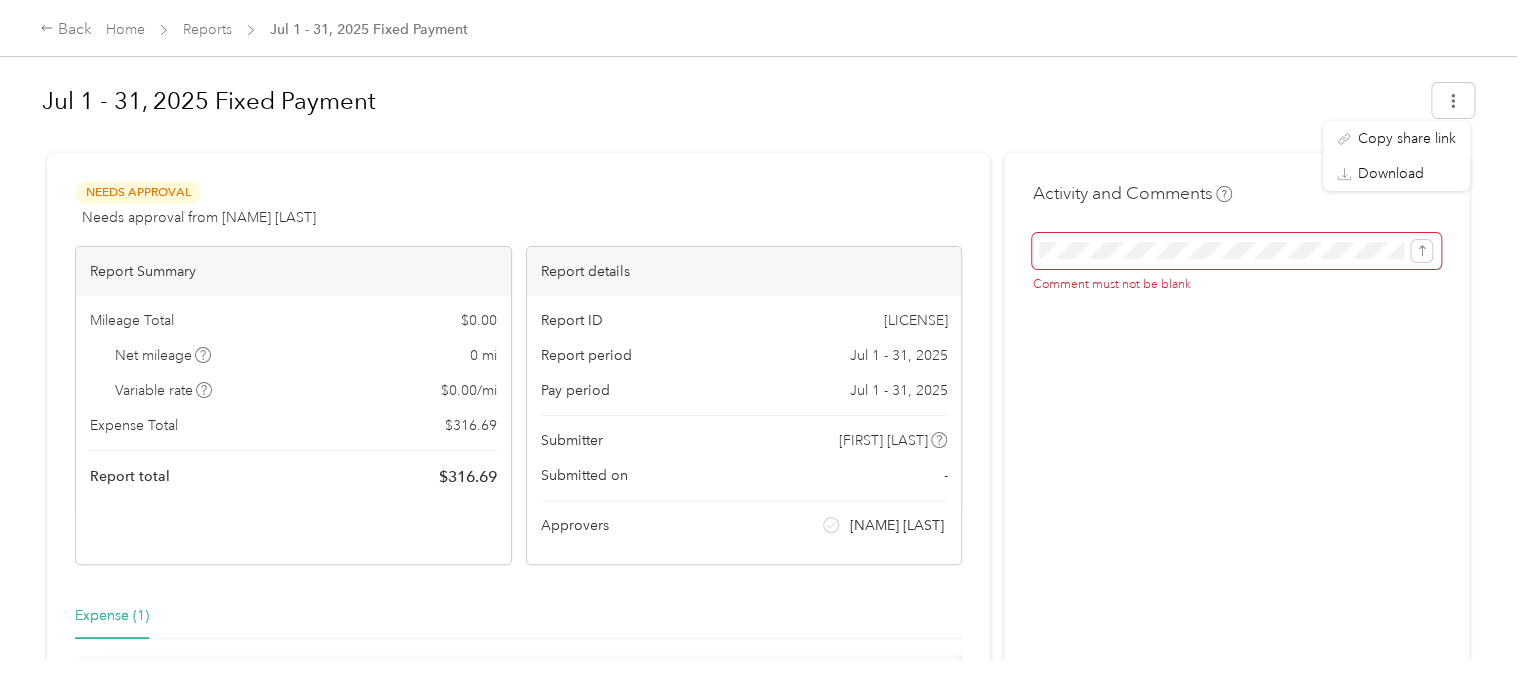click on "Jul 1 - 31, 2025 Fixed Payment" at bounding box center (730, 101) 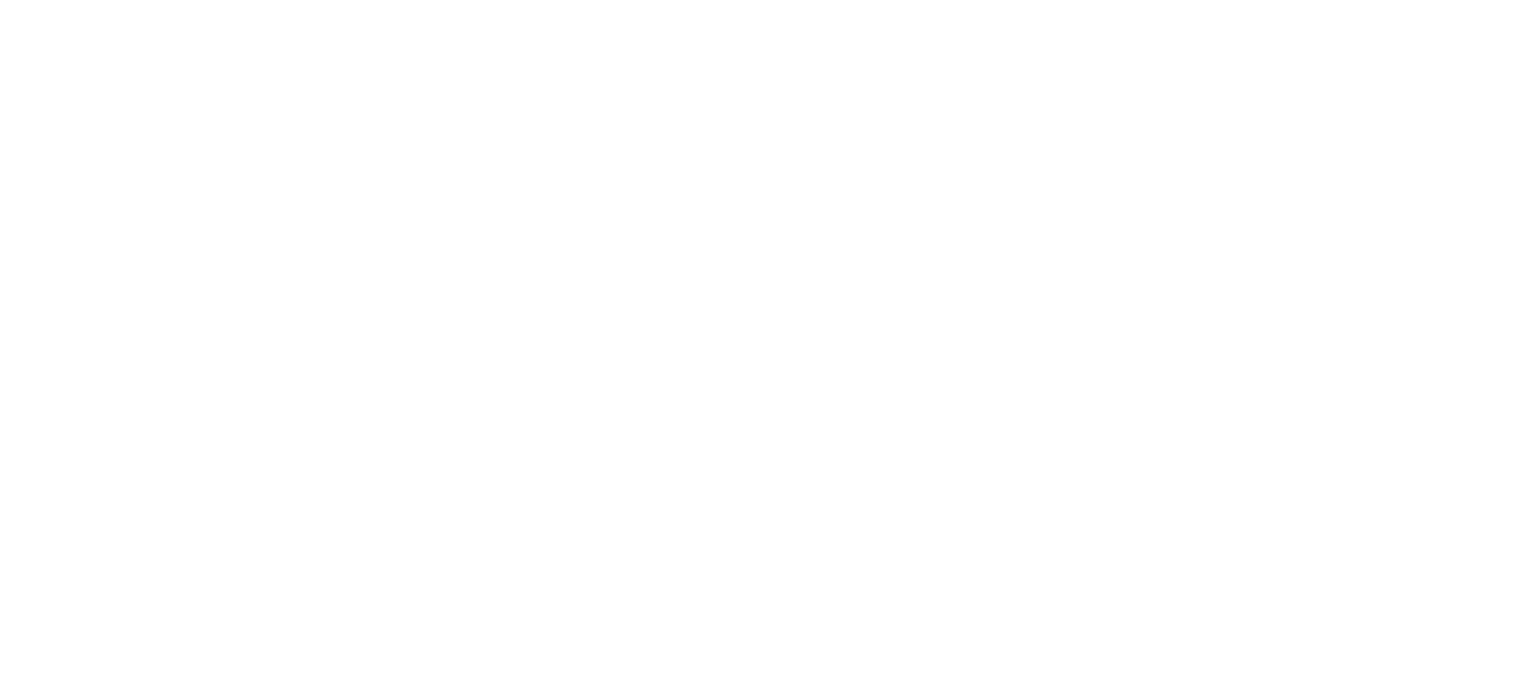scroll, scrollTop: 0, scrollLeft: 0, axis: both 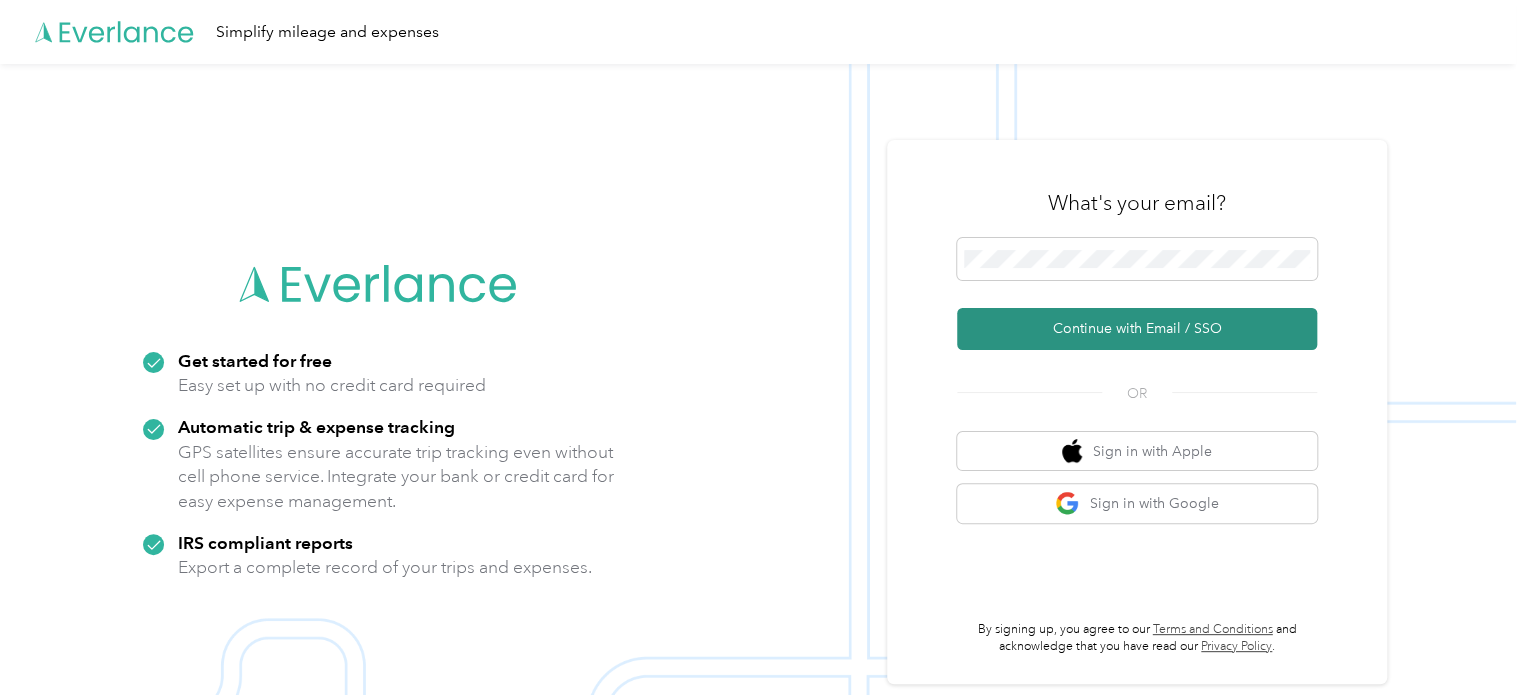 click on "Continue with Email / SSO" at bounding box center (1137, 329) 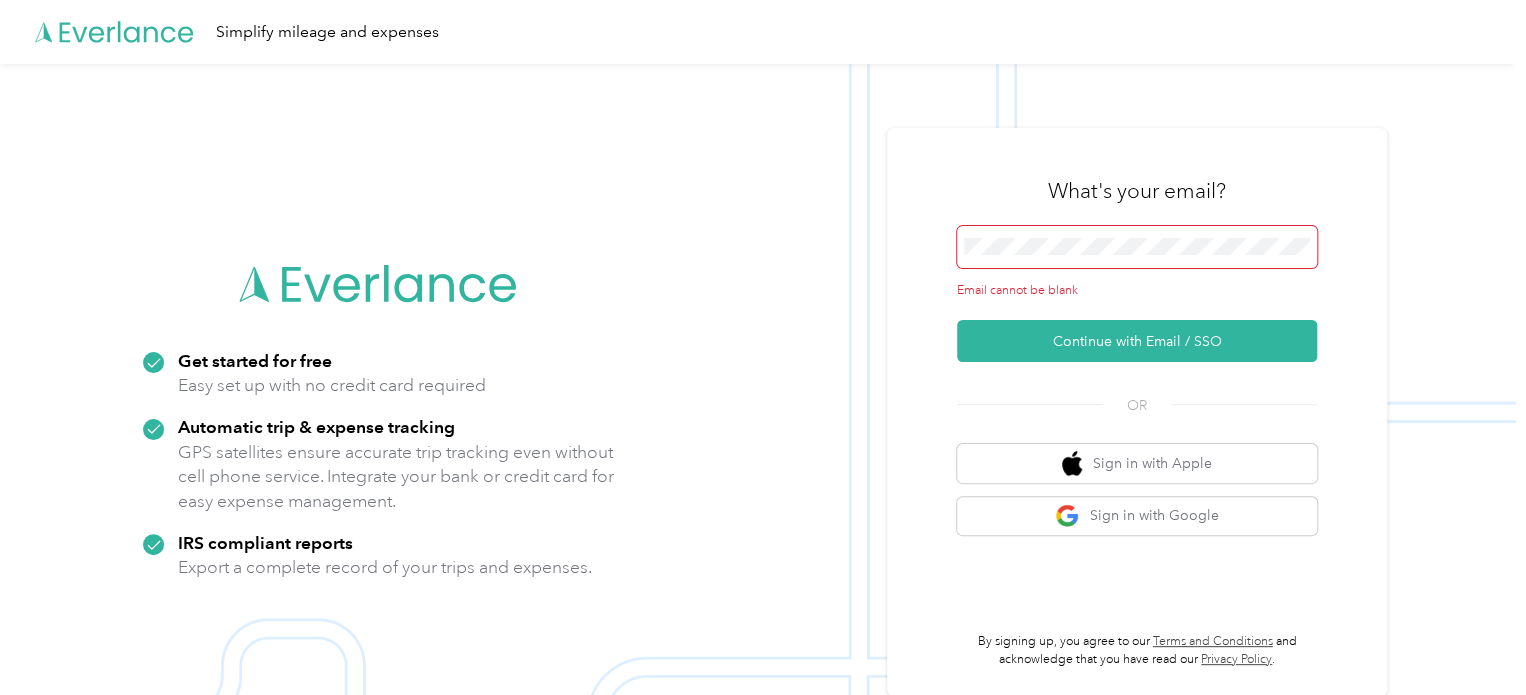click at bounding box center [1137, 247] 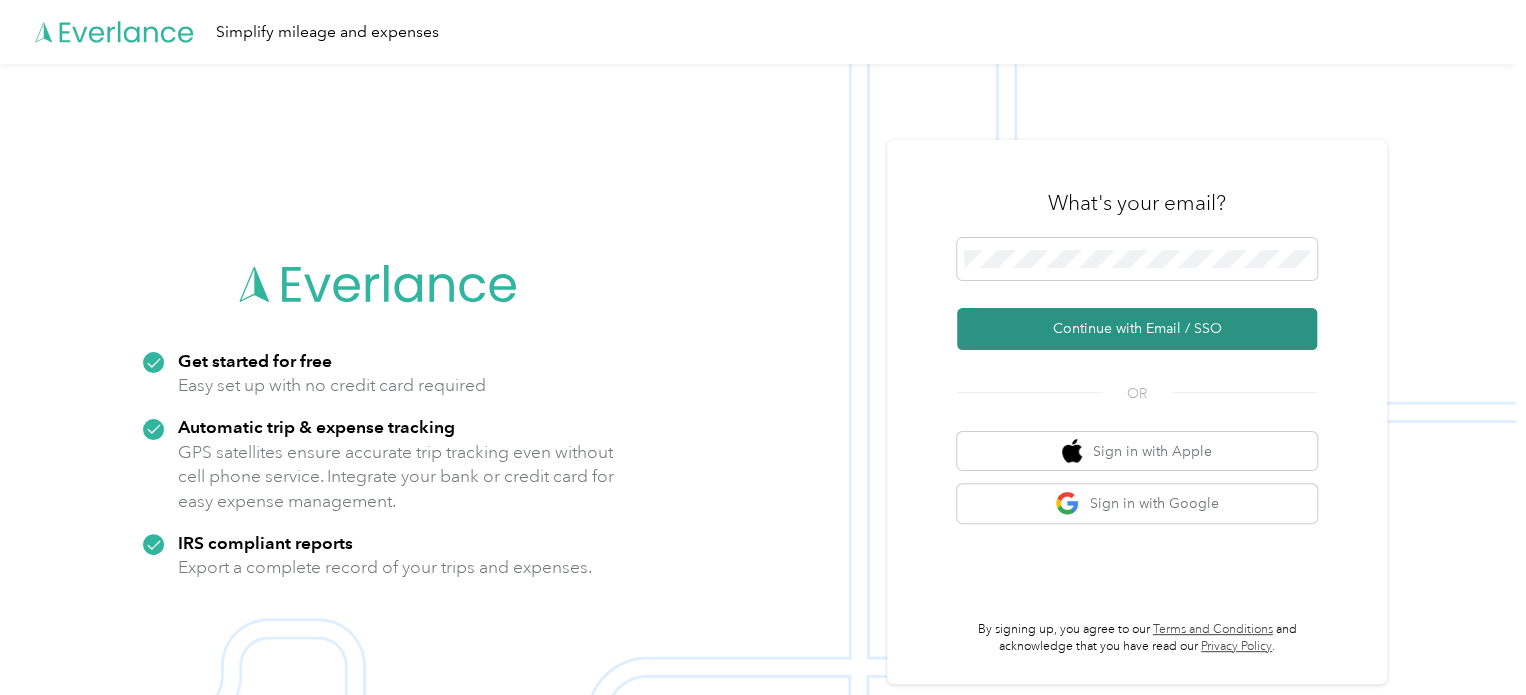 click on "Continue with Email / SSO" at bounding box center [1137, 329] 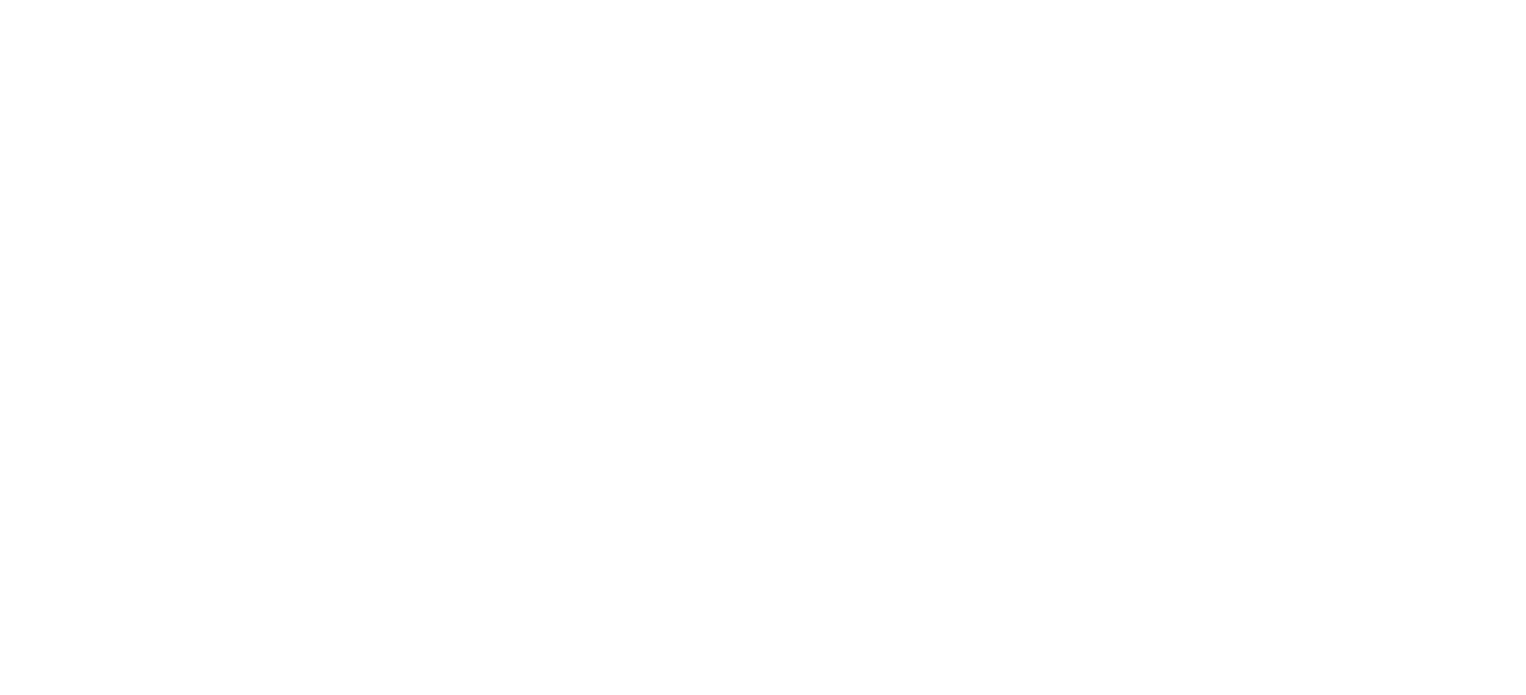 scroll, scrollTop: 0, scrollLeft: 0, axis: both 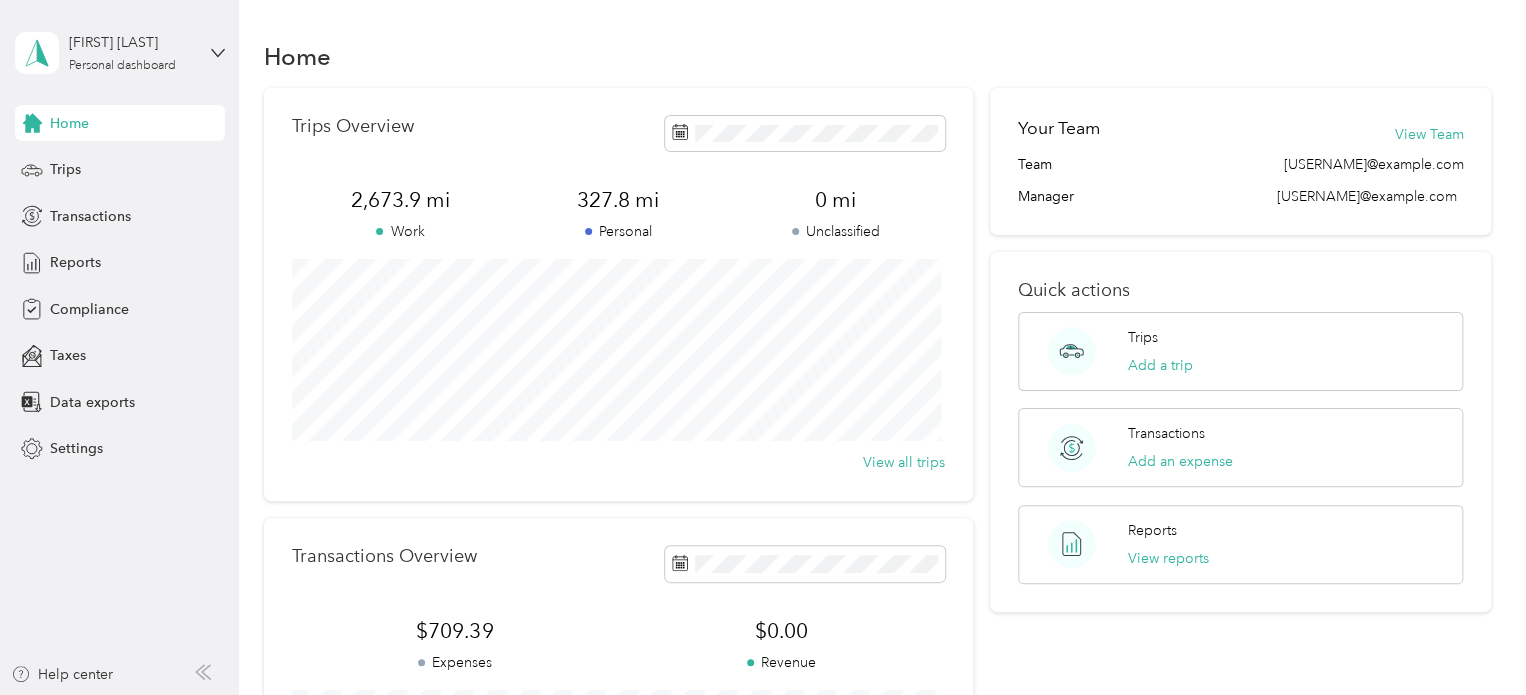 click on "Home" at bounding box center (878, 56) 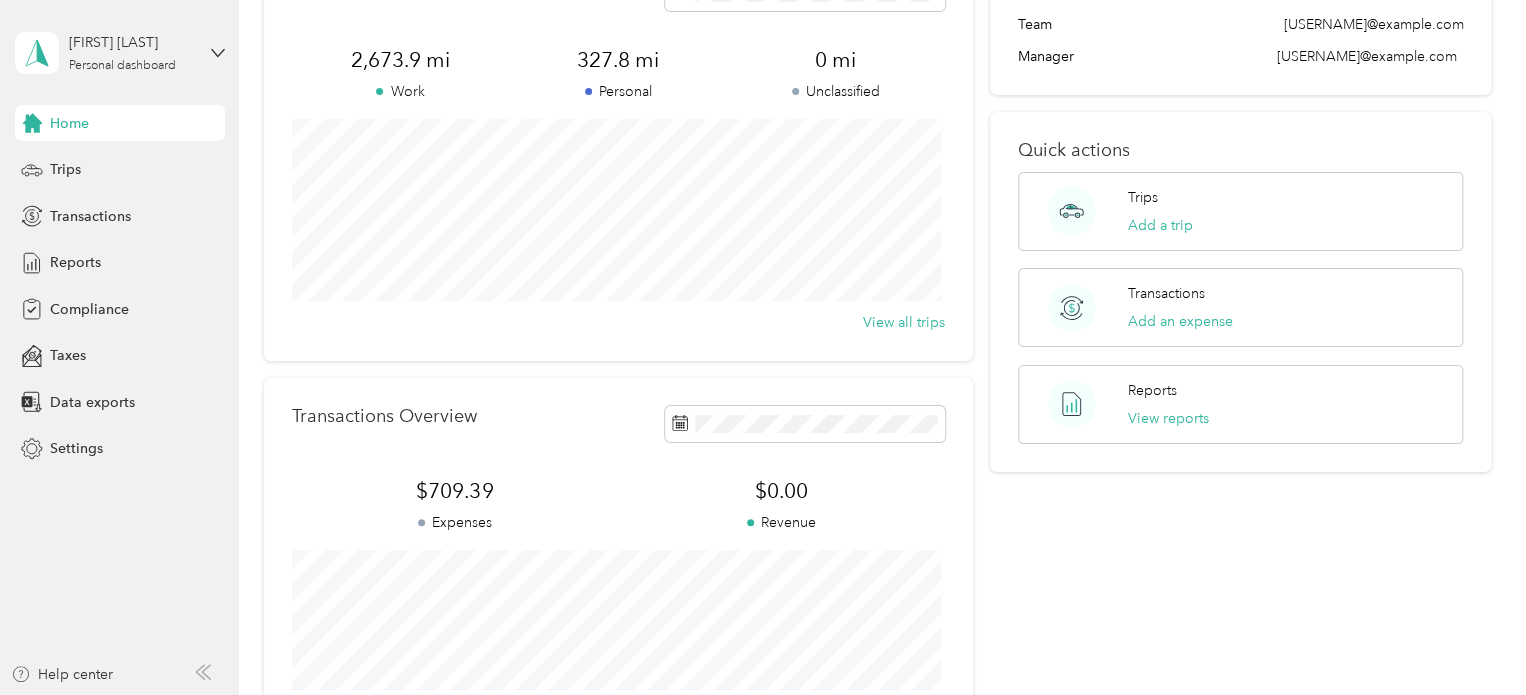 scroll, scrollTop: 0, scrollLeft: 0, axis: both 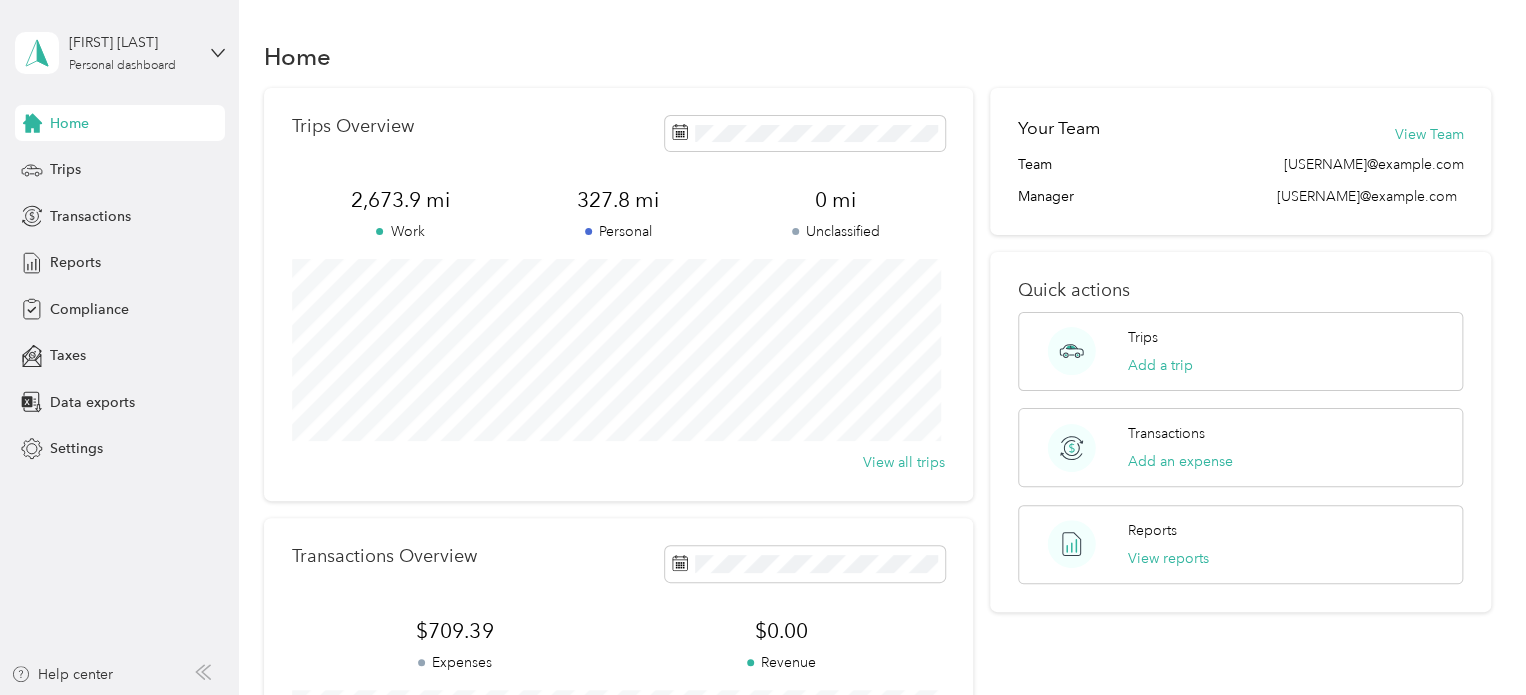 click on "Home" at bounding box center [878, 56] 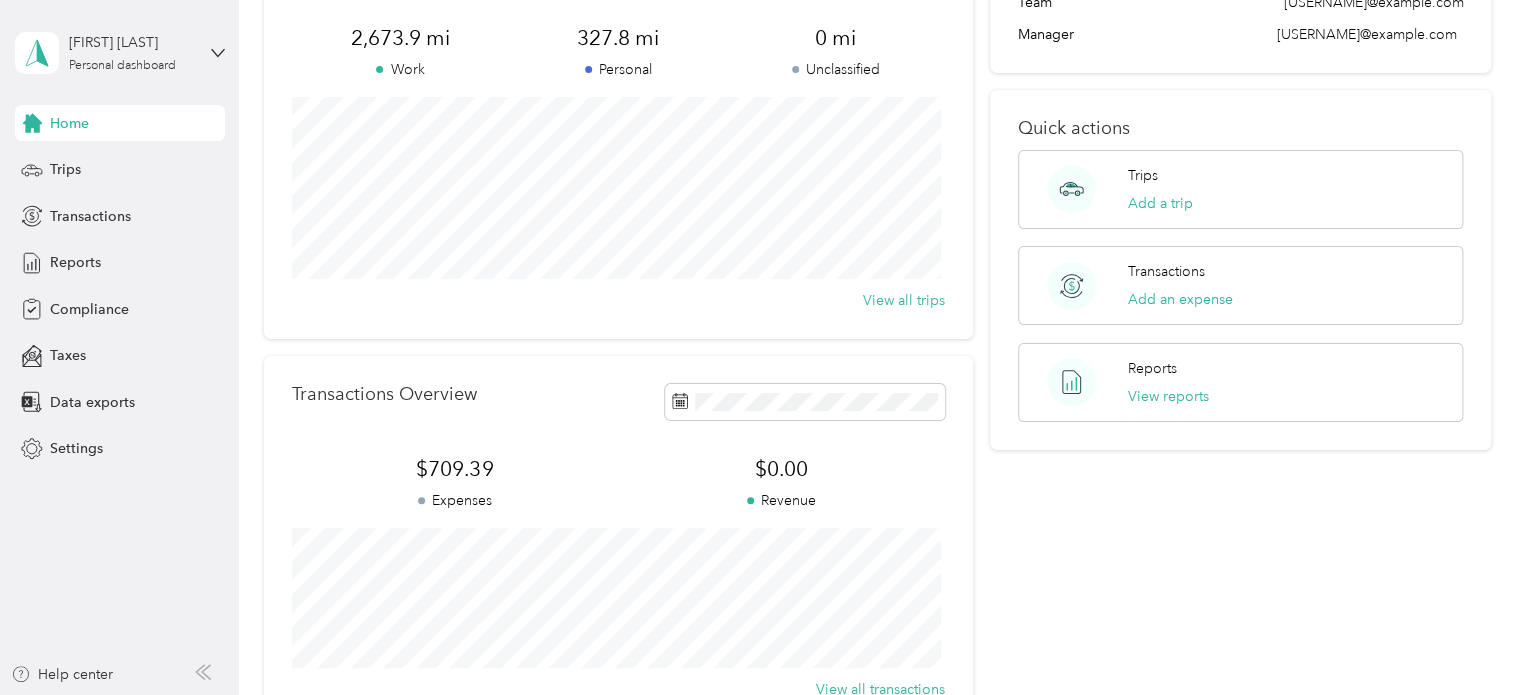 scroll, scrollTop: 0, scrollLeft: 0, axis: both 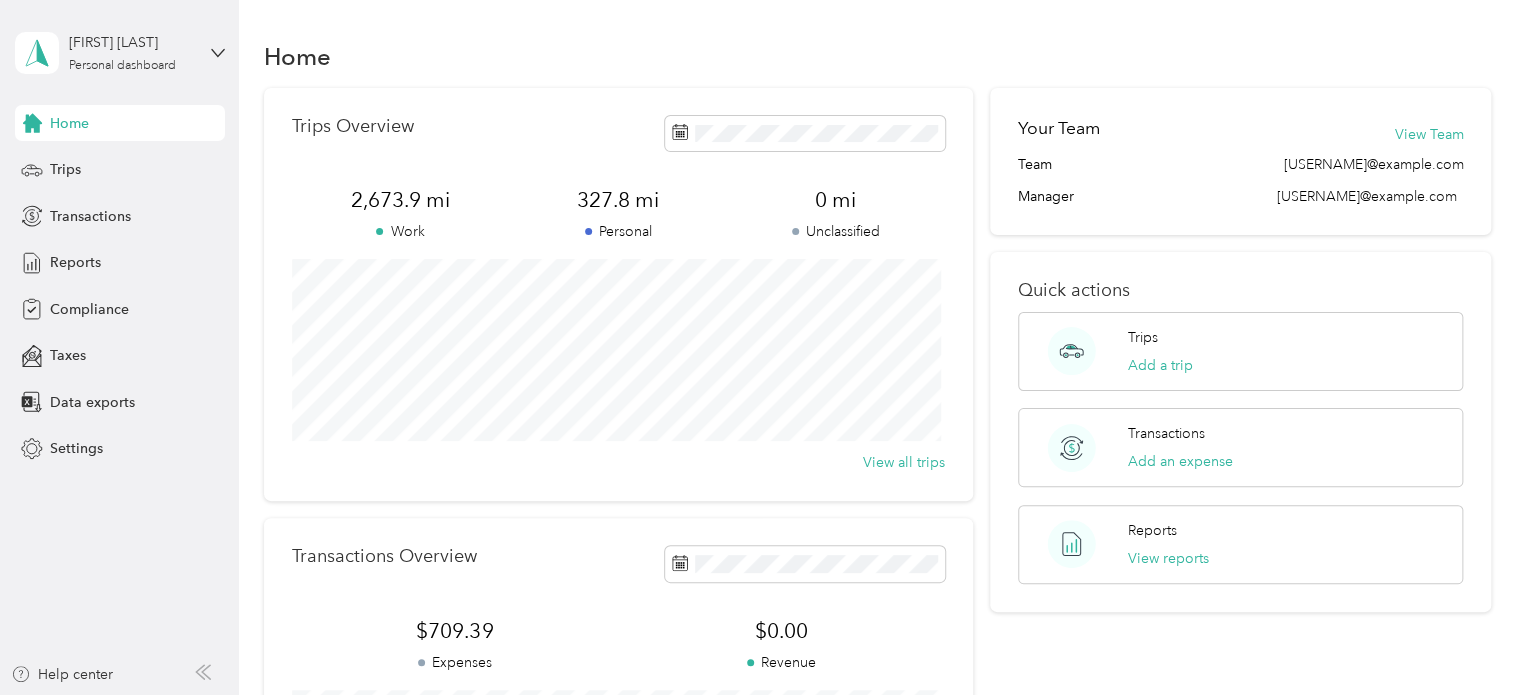 click on "Home" at bounding box center [878, 56] 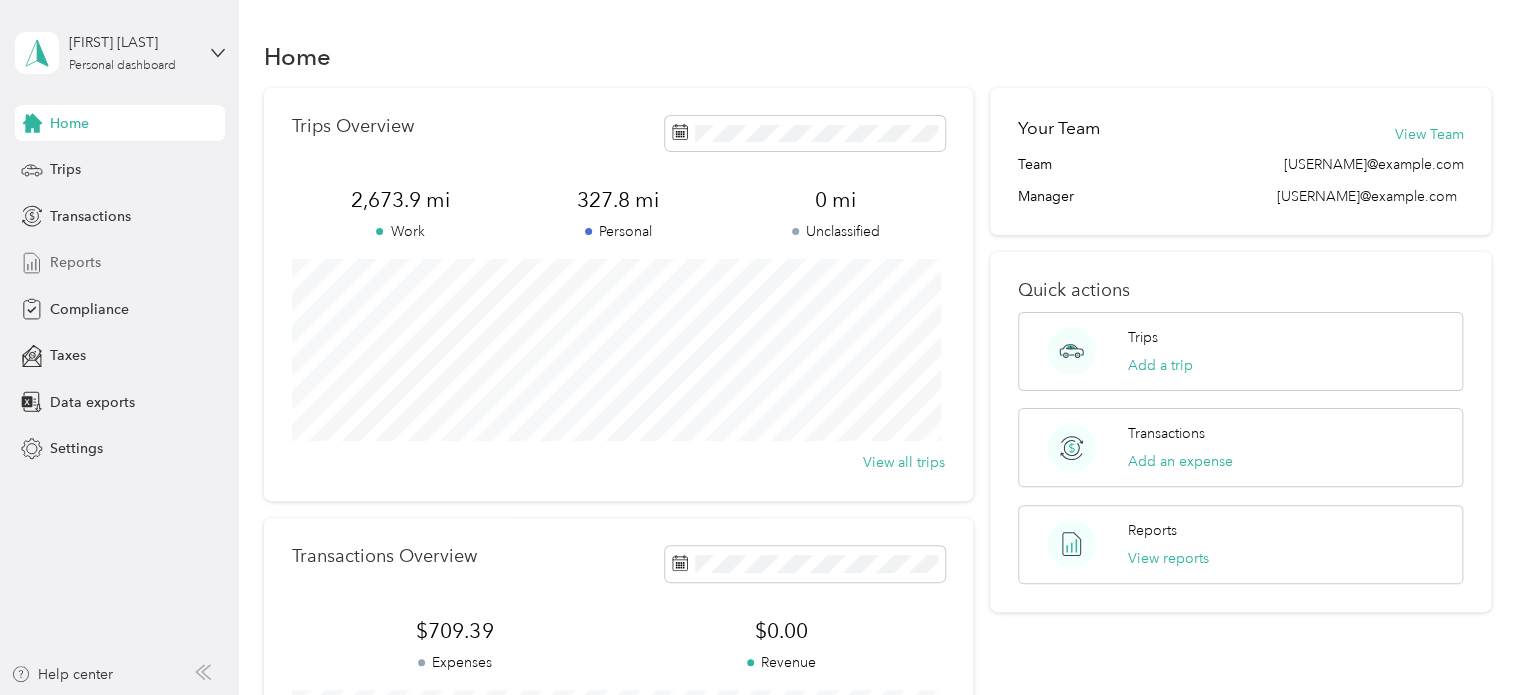 click on "Reports" at bounding box center [75, 262] 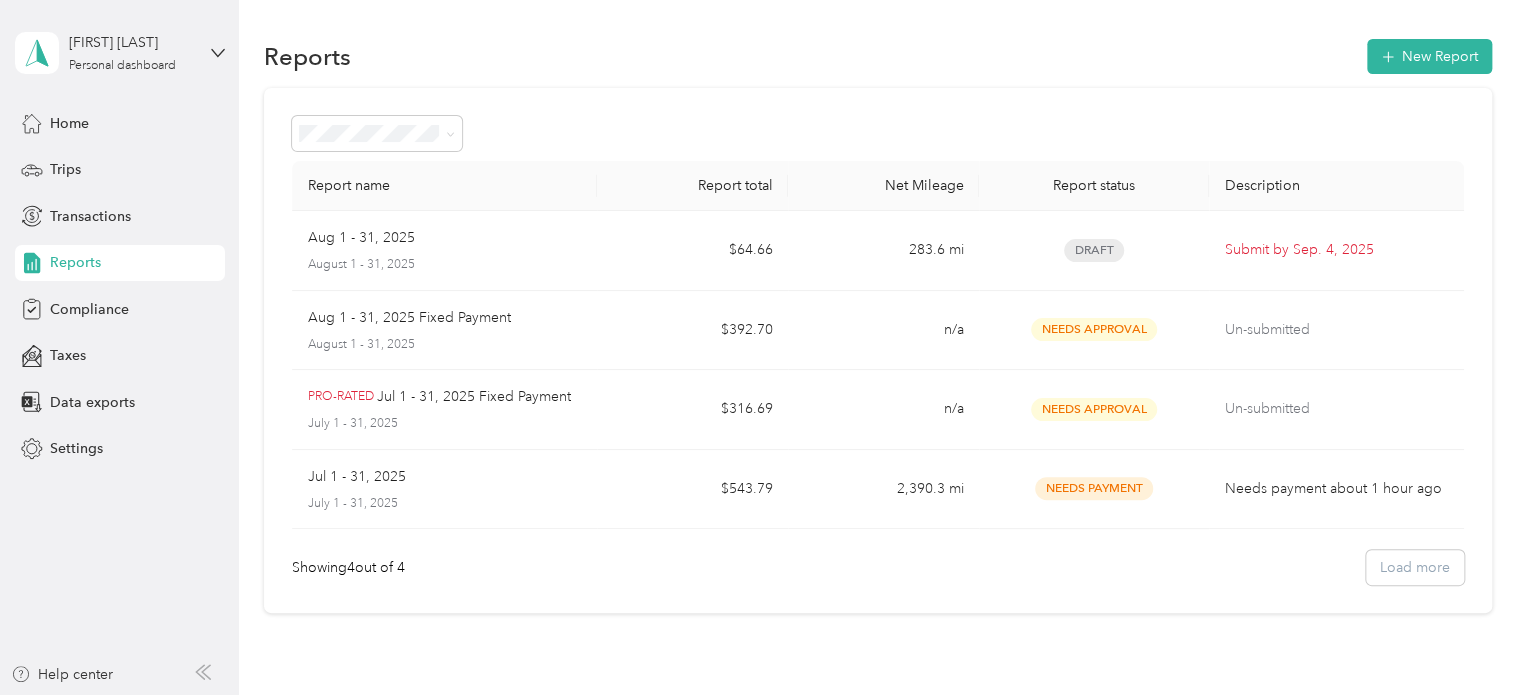 click on "Reports New Report" at bounding box center (878, 56) 